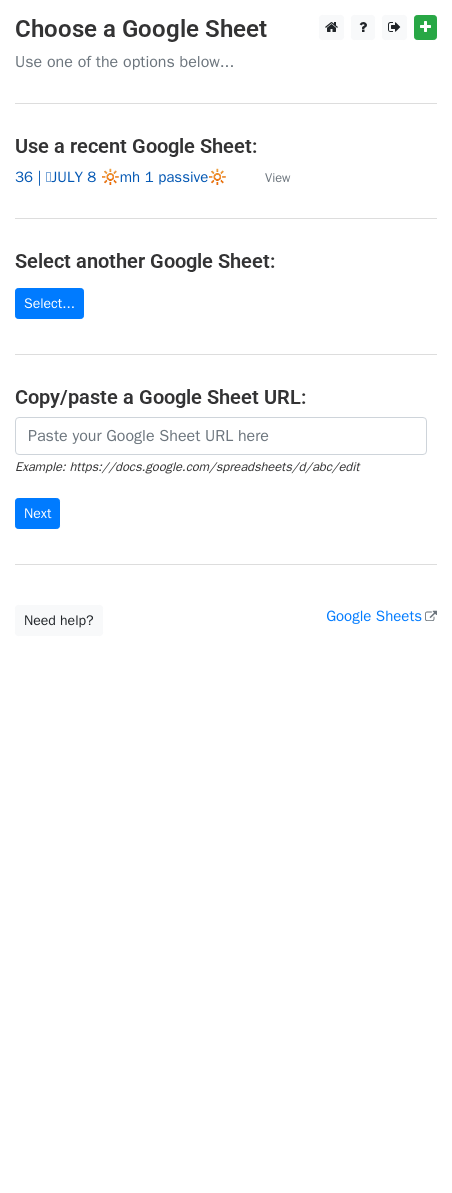 scroll, scrollTop: 0, scrollLeft: 0, axis: both 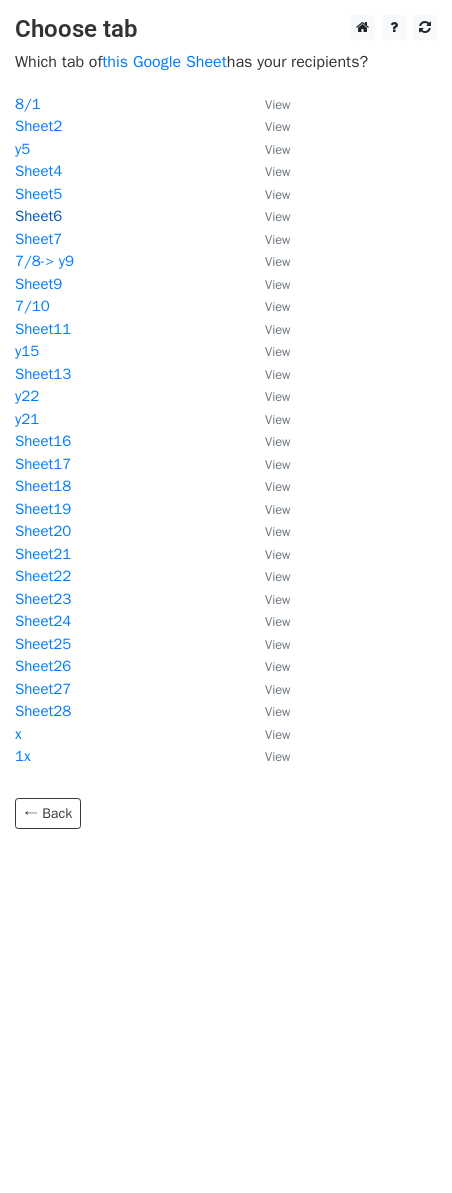 click on "Sheet6" at bounding box center [38, 216] 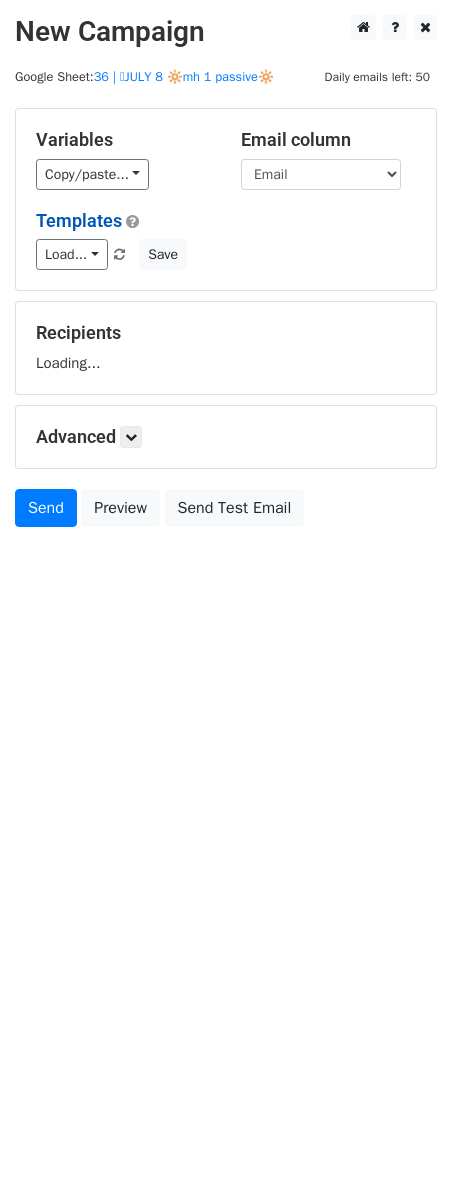 scroll, scrollTop: 0, scrollLeft: 0, axis: both 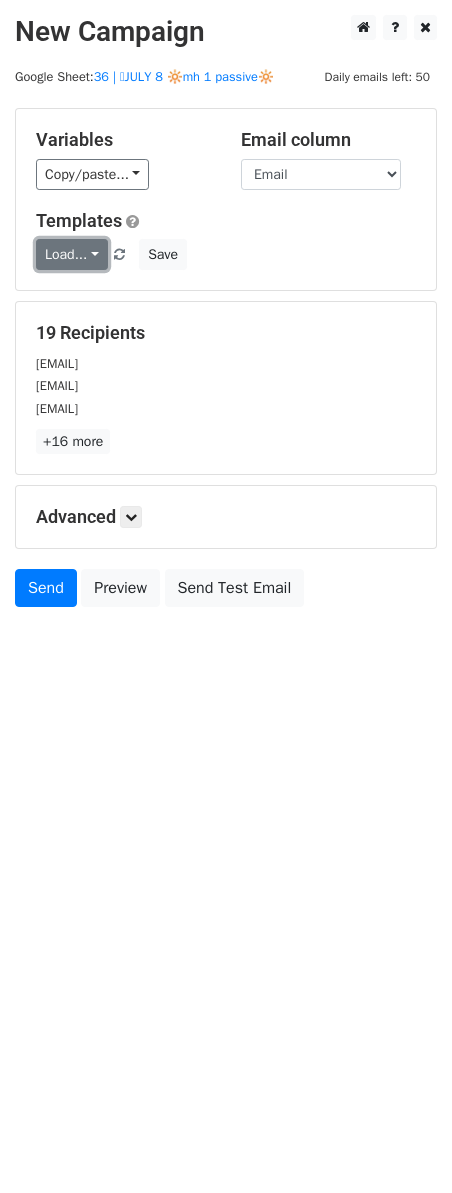 click on "Load..." at bounding box center (72, 254) 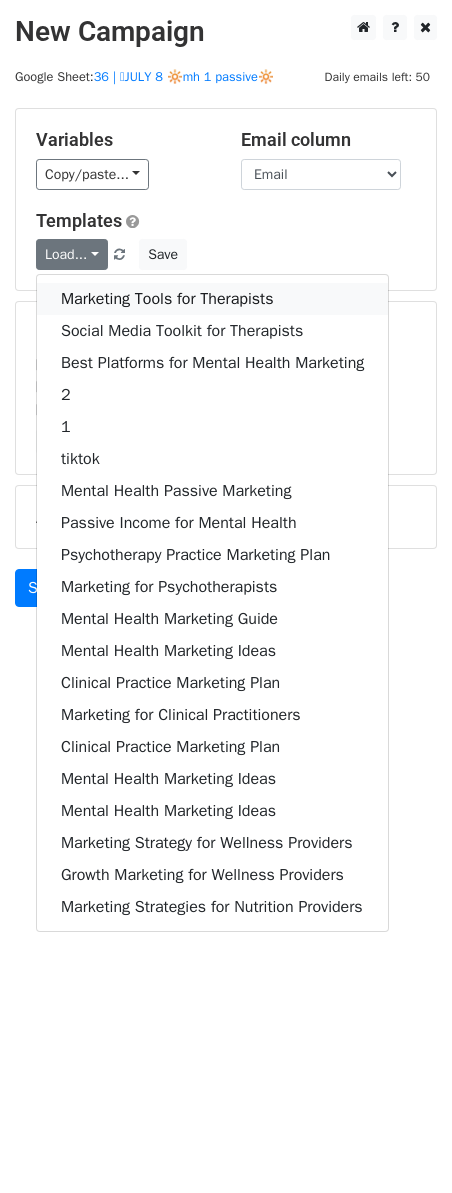 click on "Marketing Tools for Therapists" at bounding box center [212, 299] 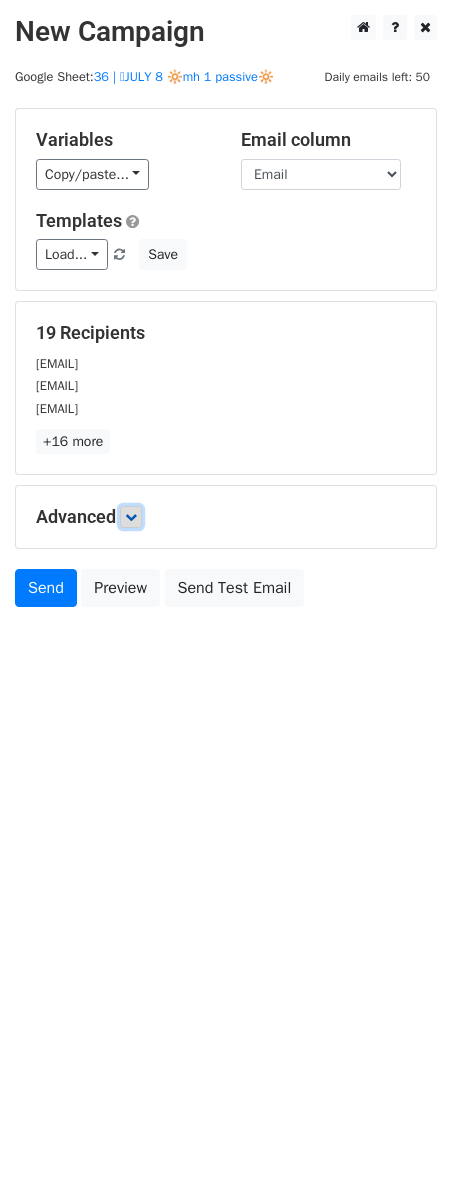 click at bounding box center (131, 517) 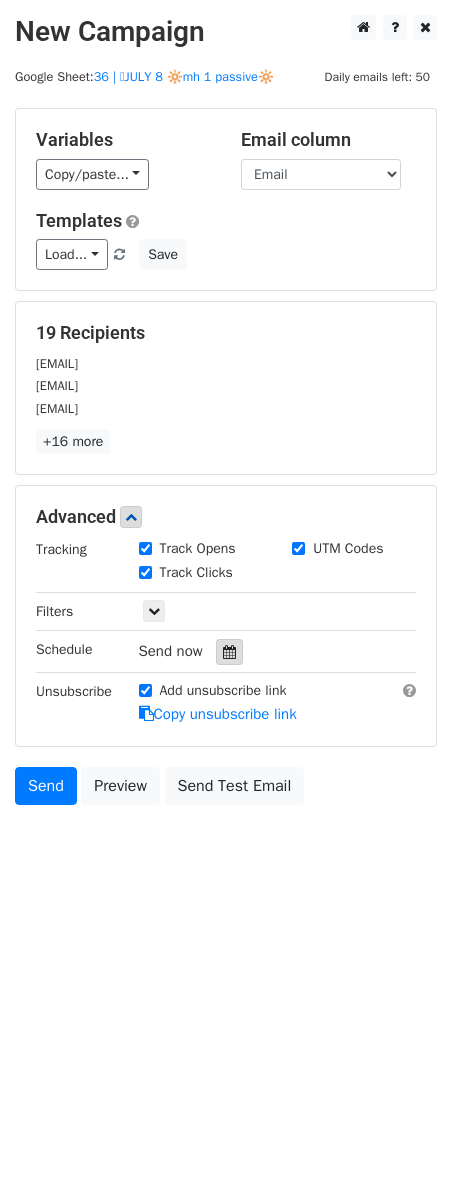 click at bounding box center (229, 652) 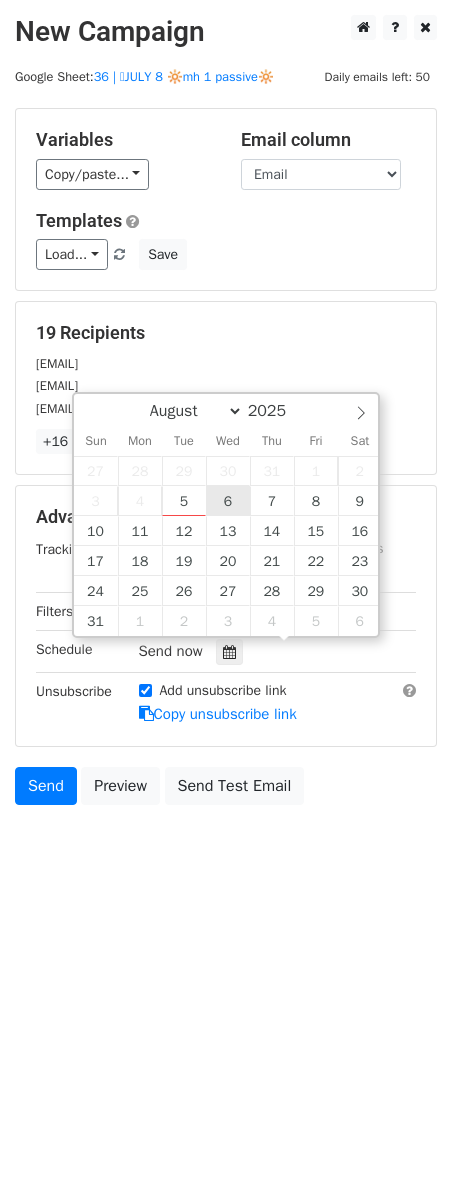 type on "2025-08-06 12:00" 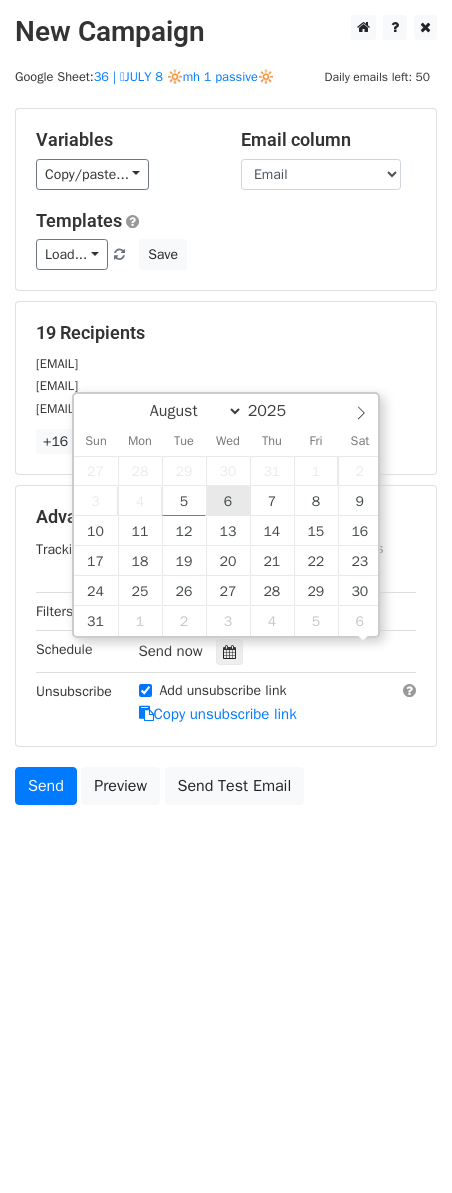 scroll, scrollTop: 1, scrollLeft: 0, axis: vertical 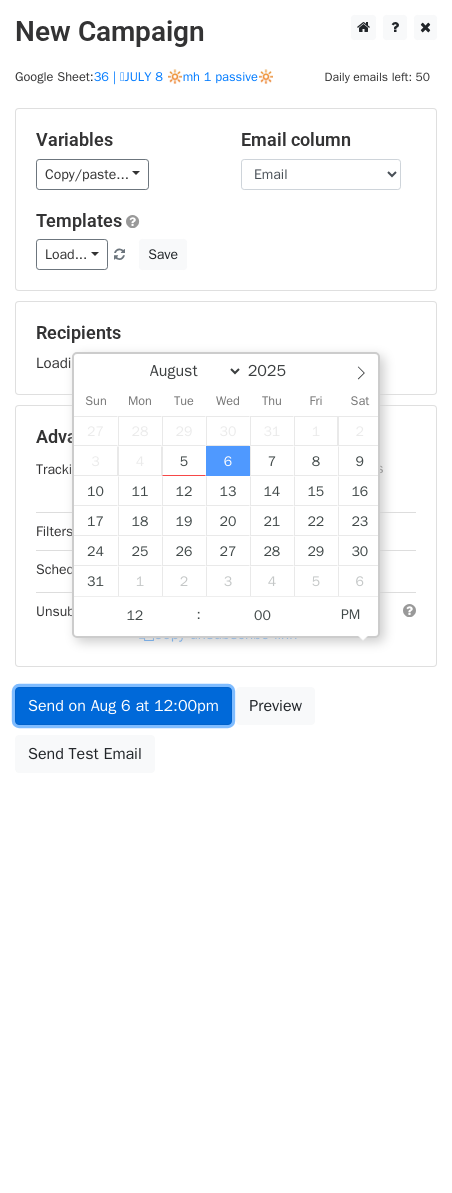 click on "Send on Aug 6 at 12:00pm" at bounding box center (123, 706) 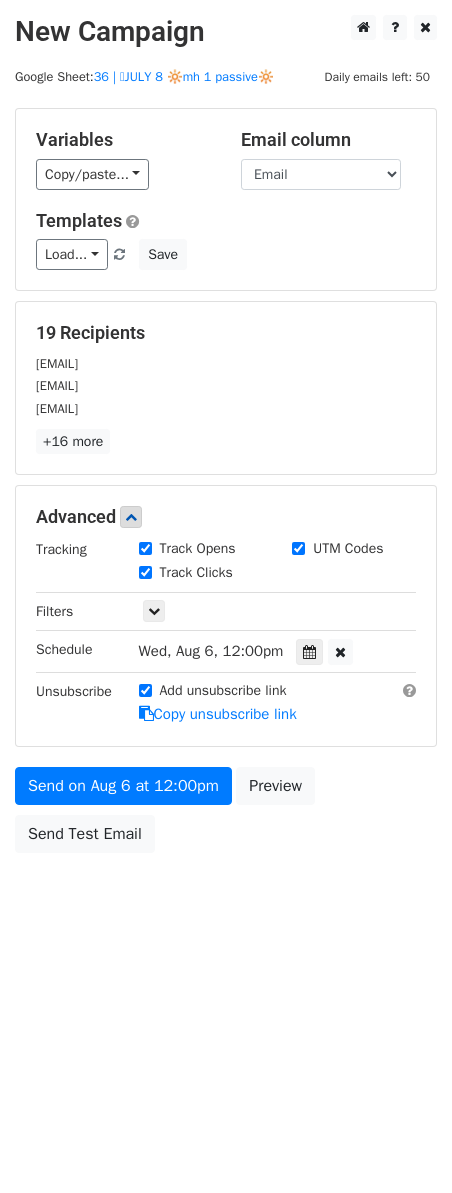 click on "Send on Aug 6 at 12:00pm
Preview
Send Test Email" at bounding box center [226, 815] 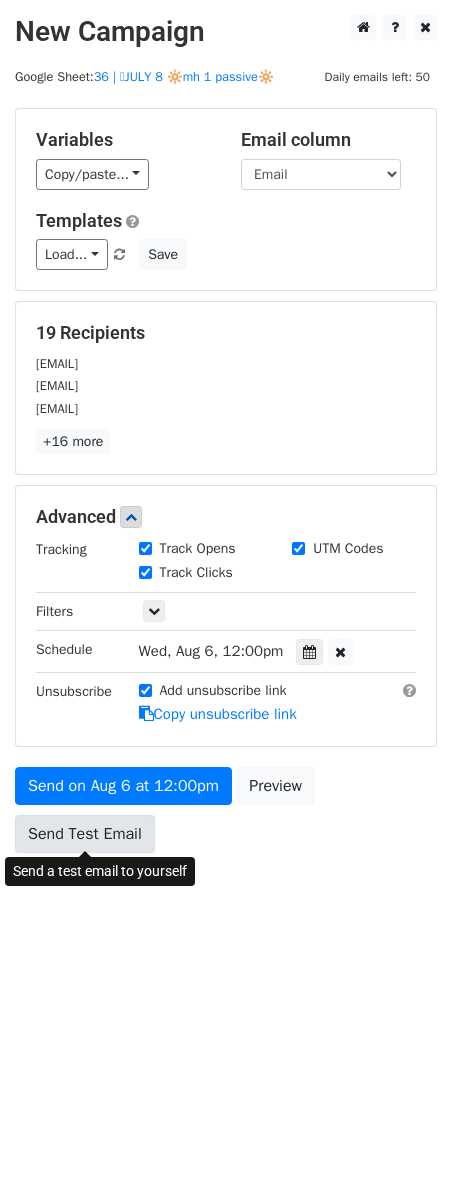 click on "Send Test Email" at bounding box center (85, 834) 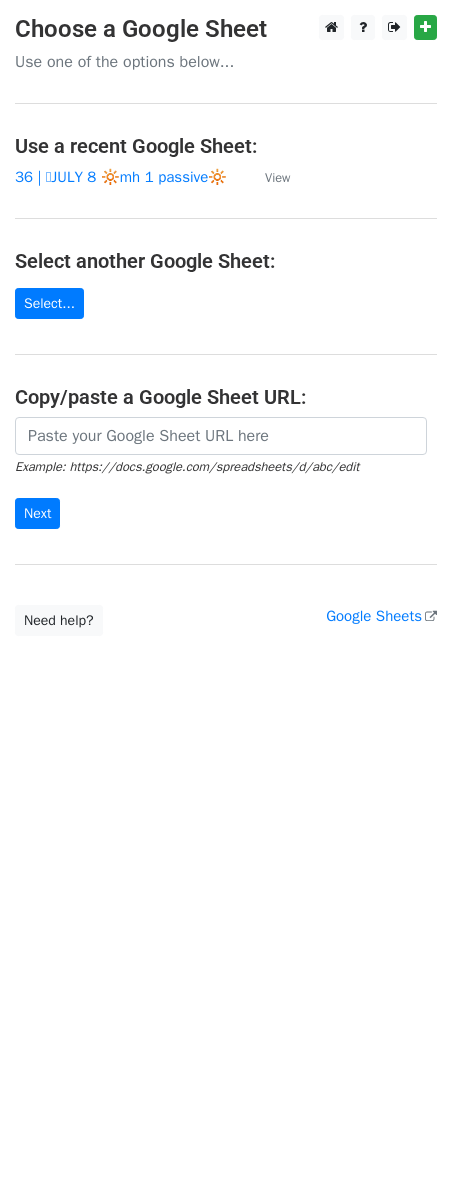 scroll, scrollTop: 0, scrollLeft: 0, axis: both 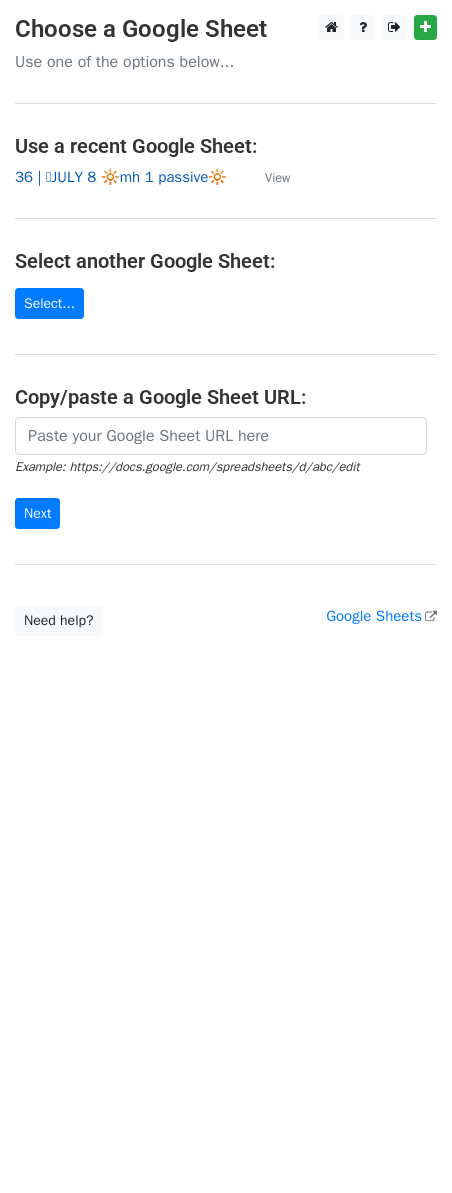 click on "36 | 🩷JULY 8 🔆mh 1 passive🔆" at bounding box center (121, 177) 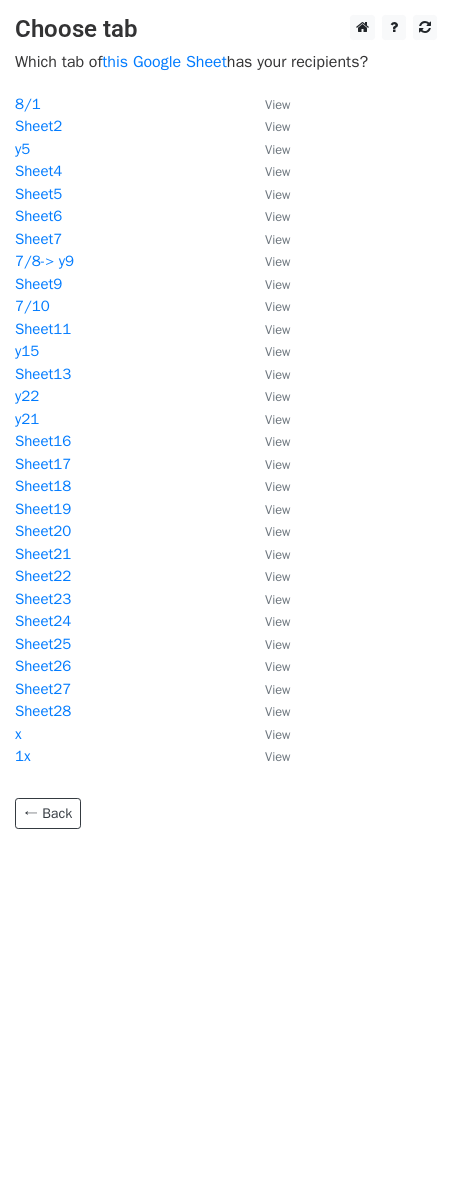 scroll, scrollTop: 0, scrollLeft: 0, axis: both 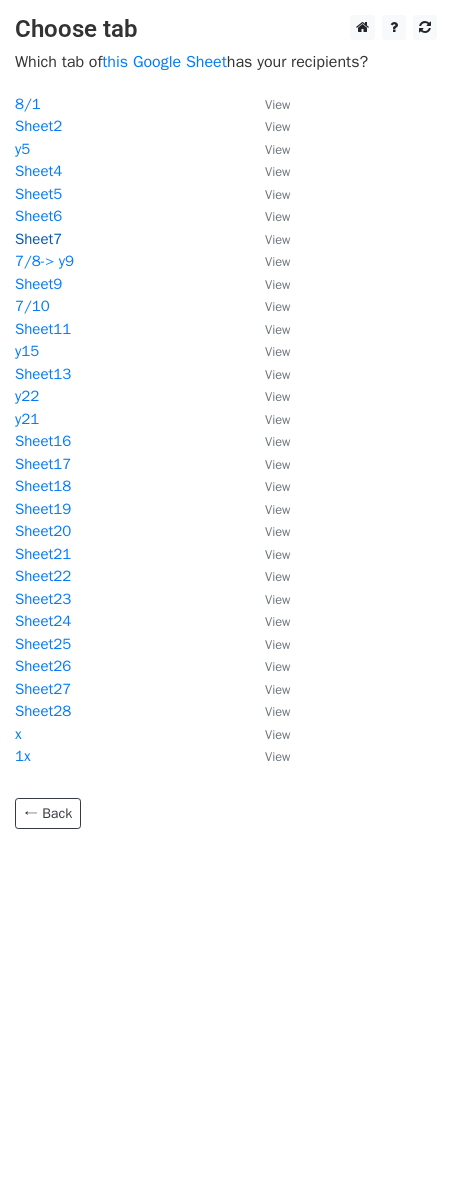 click on "Sheet7" at bounding box center (38, 239) 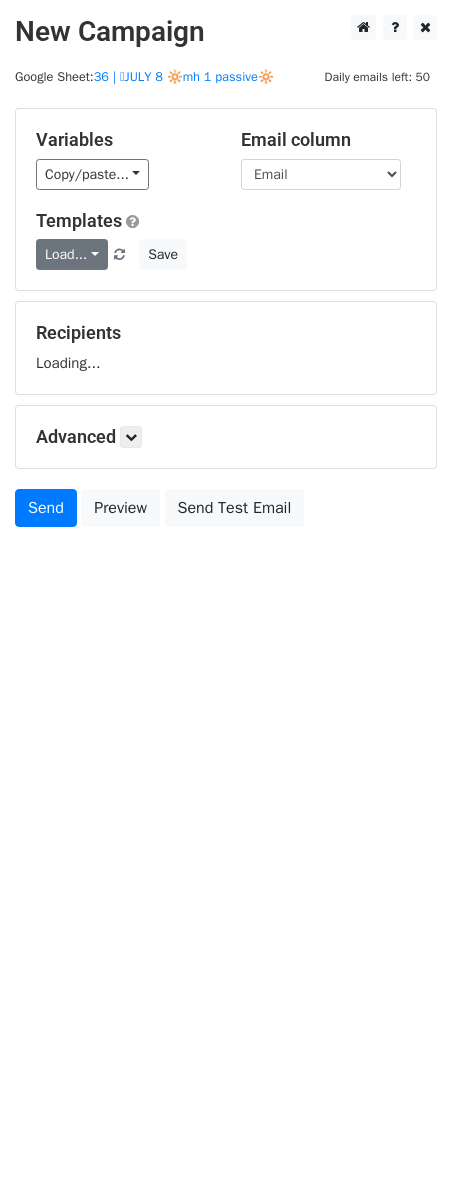 scroll, scrollTop: 0, scrollLeft: 0, axis: both 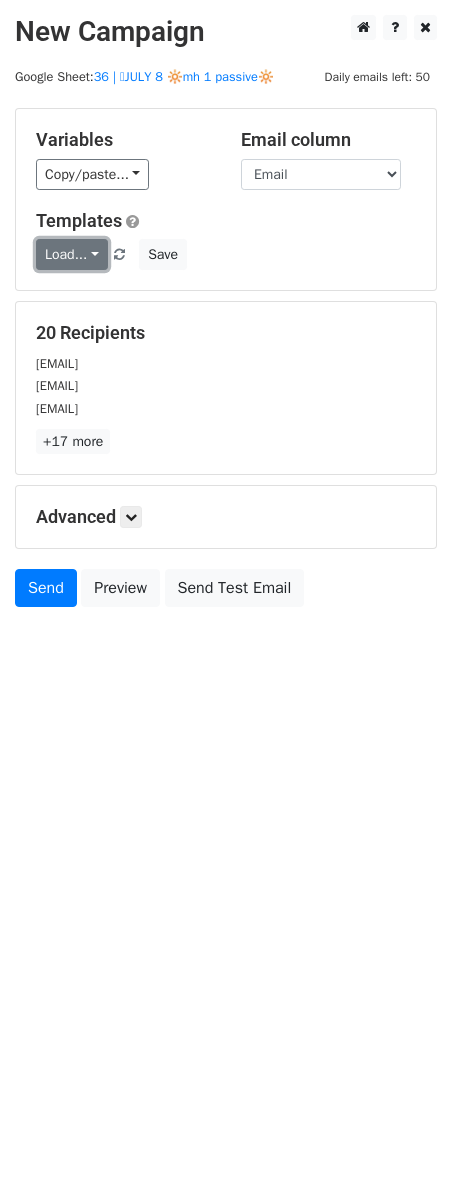 click on "Load..." at bounding box center [72, 254] 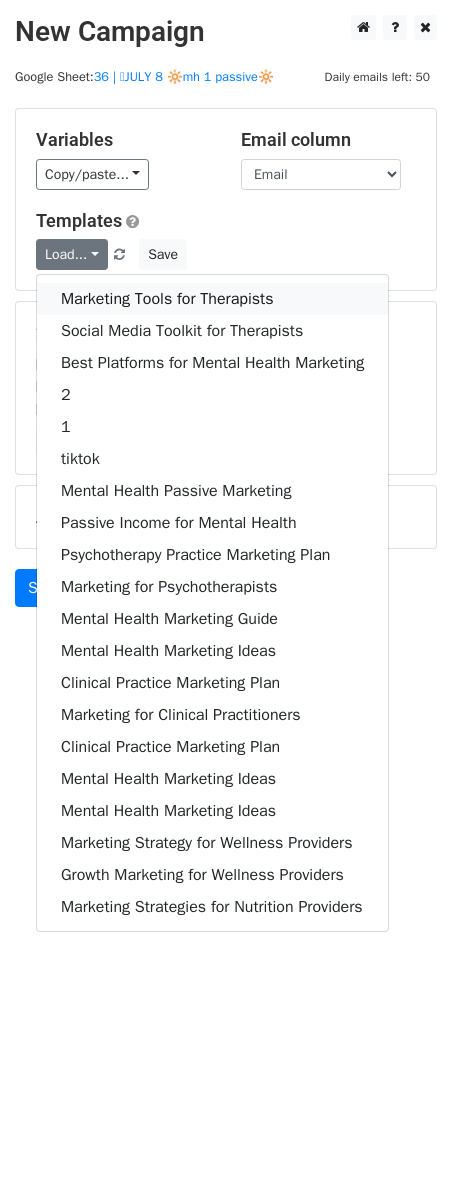 click on "Marketing Tools for Therapists" at bounding box center (212, 299) 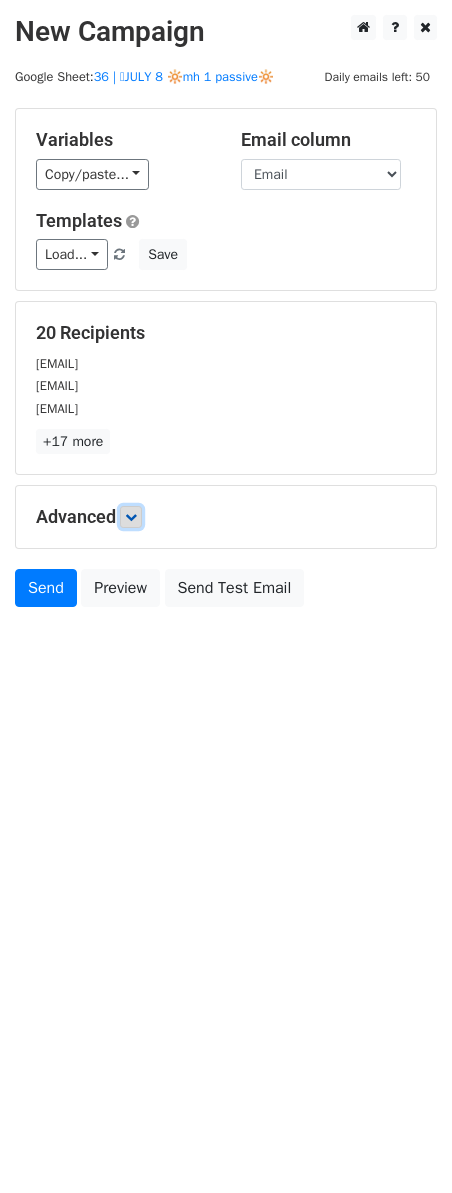 click at bounding box center [131, 517] 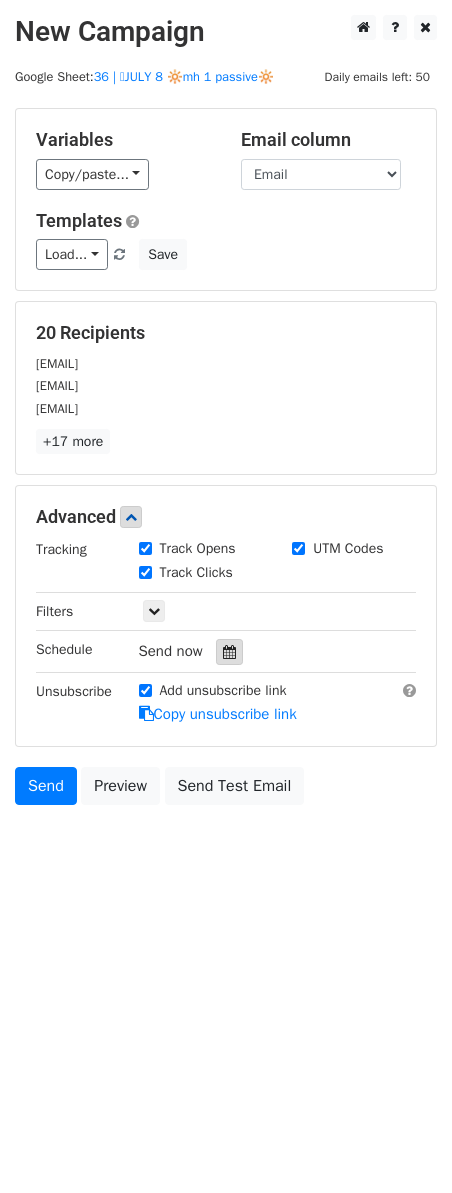 click at bounding box center (229, 652) 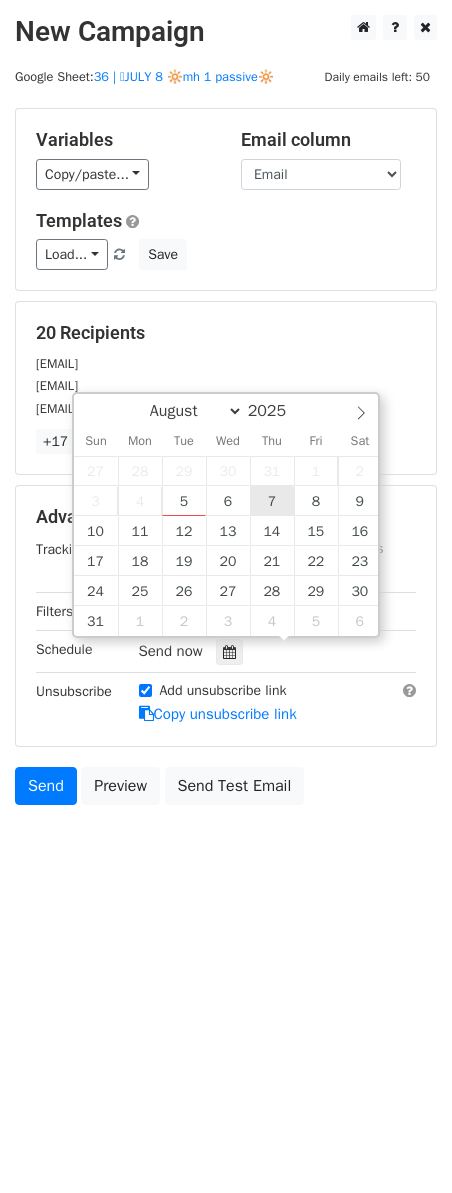 type on "2025-08-07 12:00" 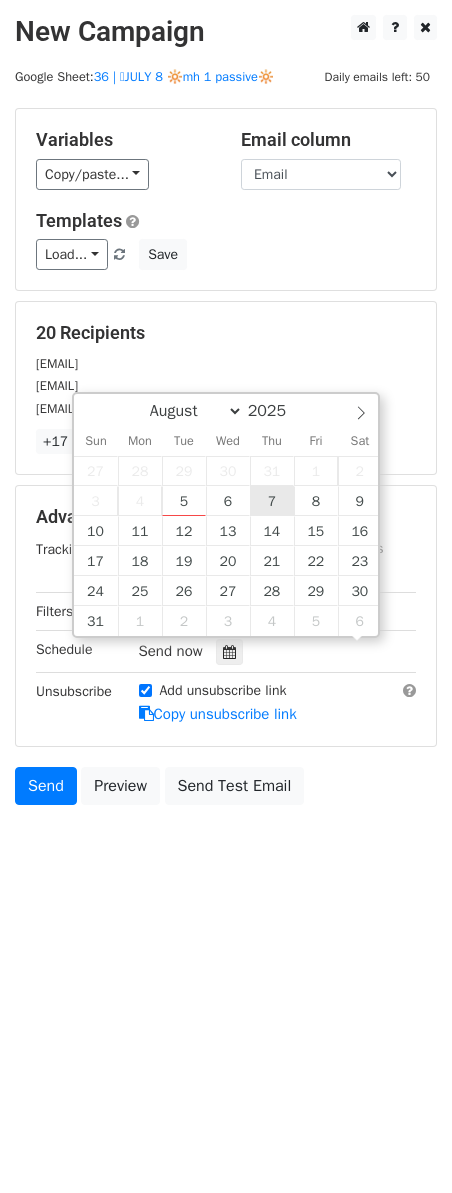 scroll, scrollTop: 1, scrollLeft: 0, axis: vertical 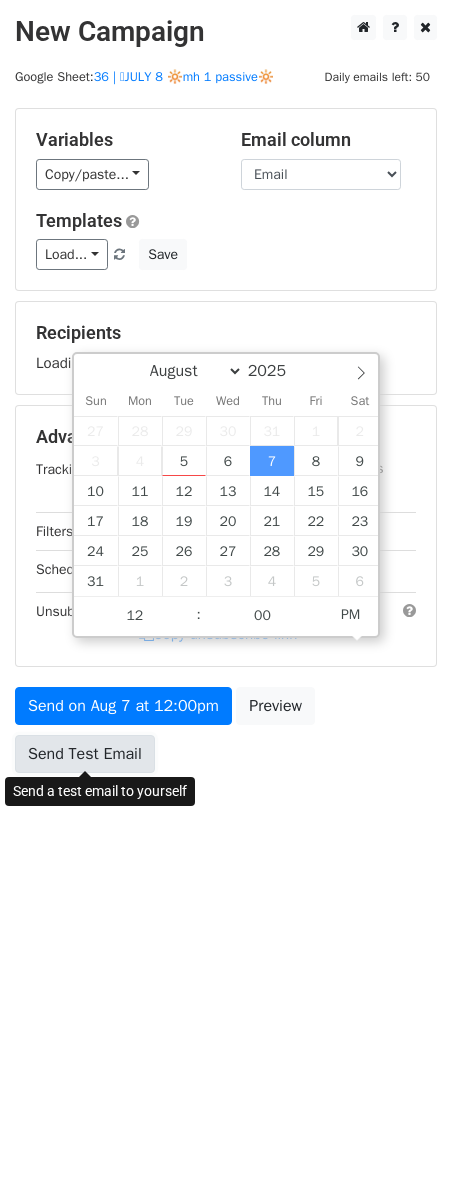 click on "Send Test Email" at bounding box center [85, 754] 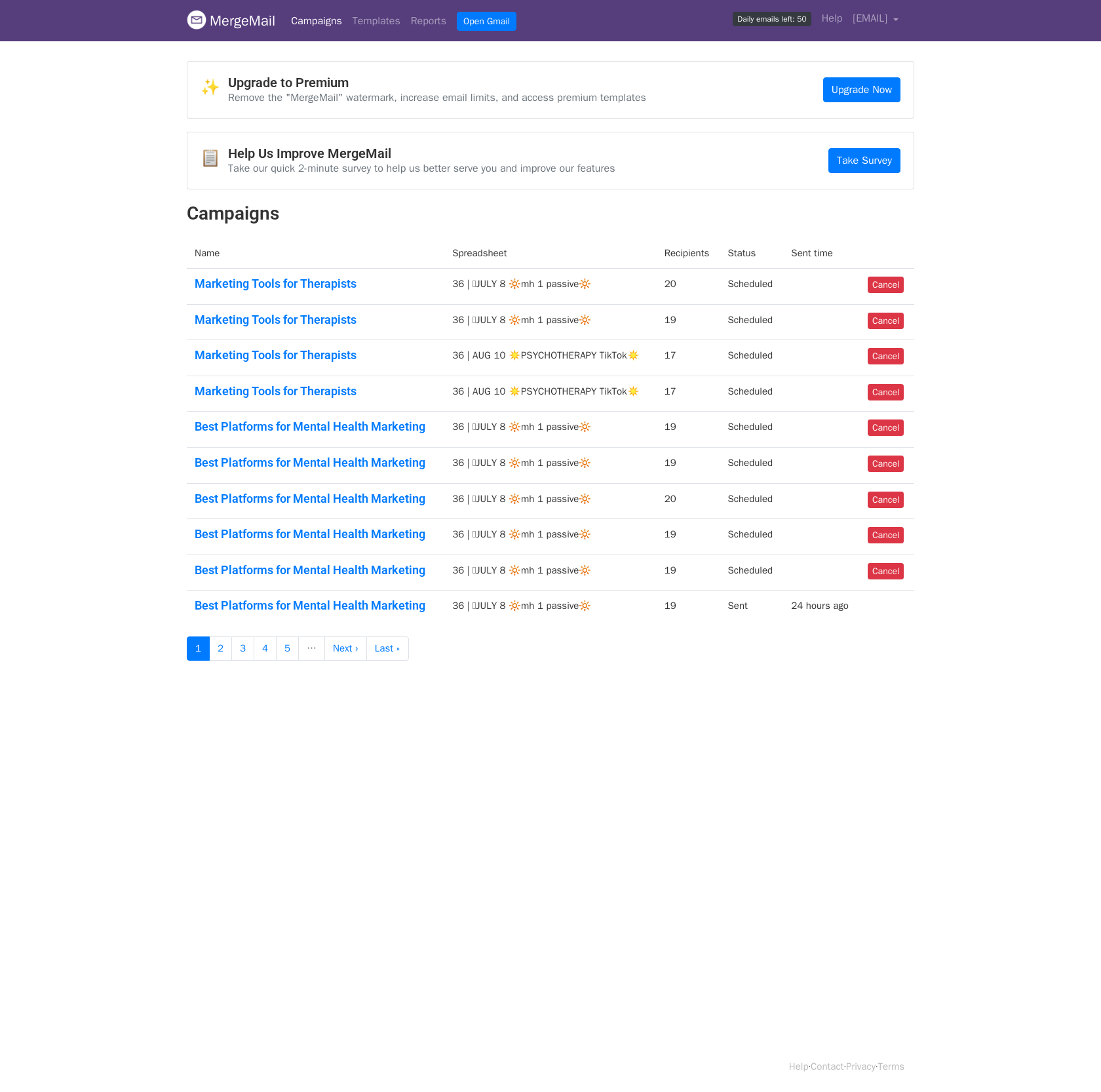 scroll, scrollTop: 0, scrollLeft: 0, axis: both 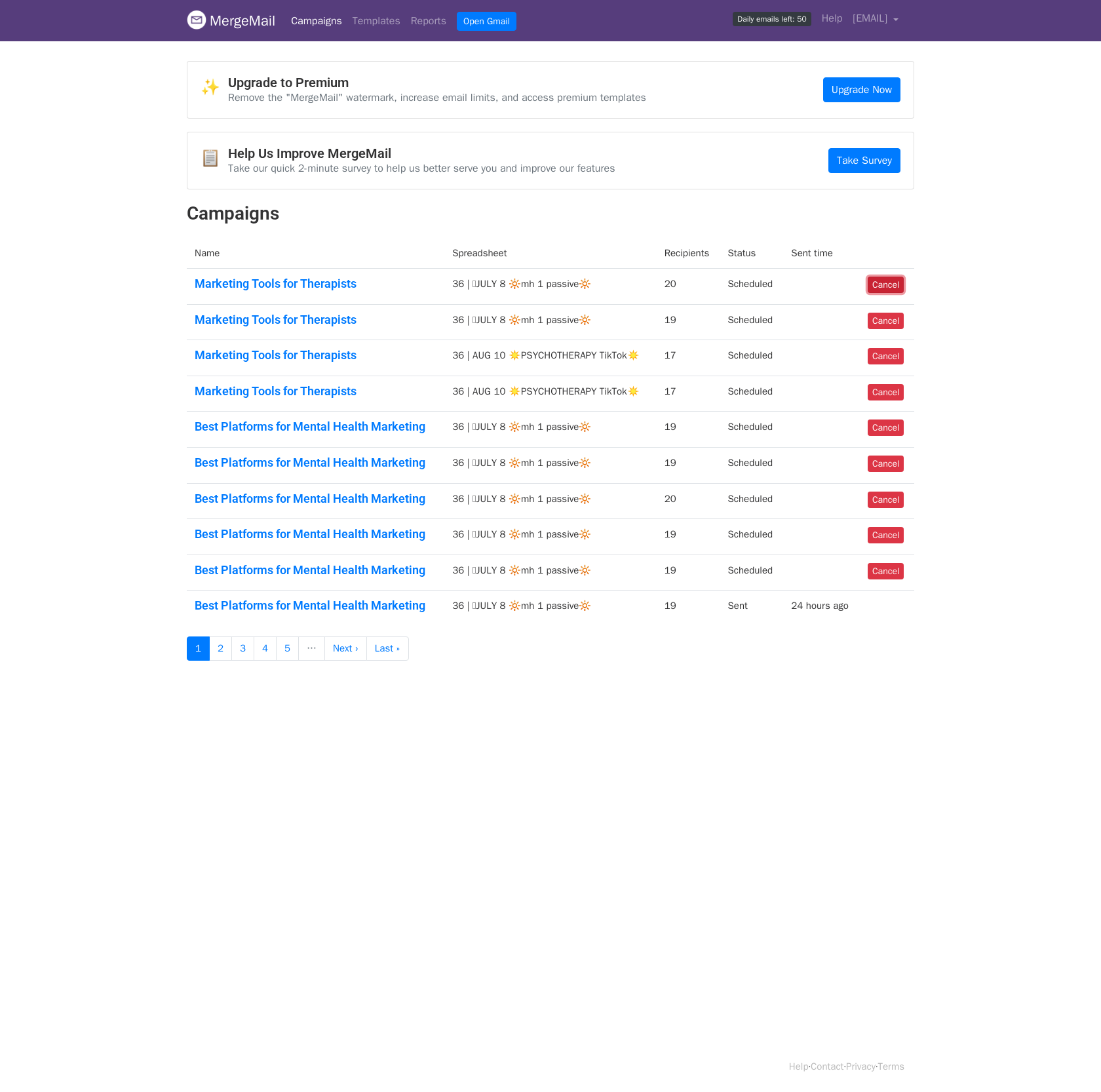 click on "Cancel" at bounding box center [885, 284] 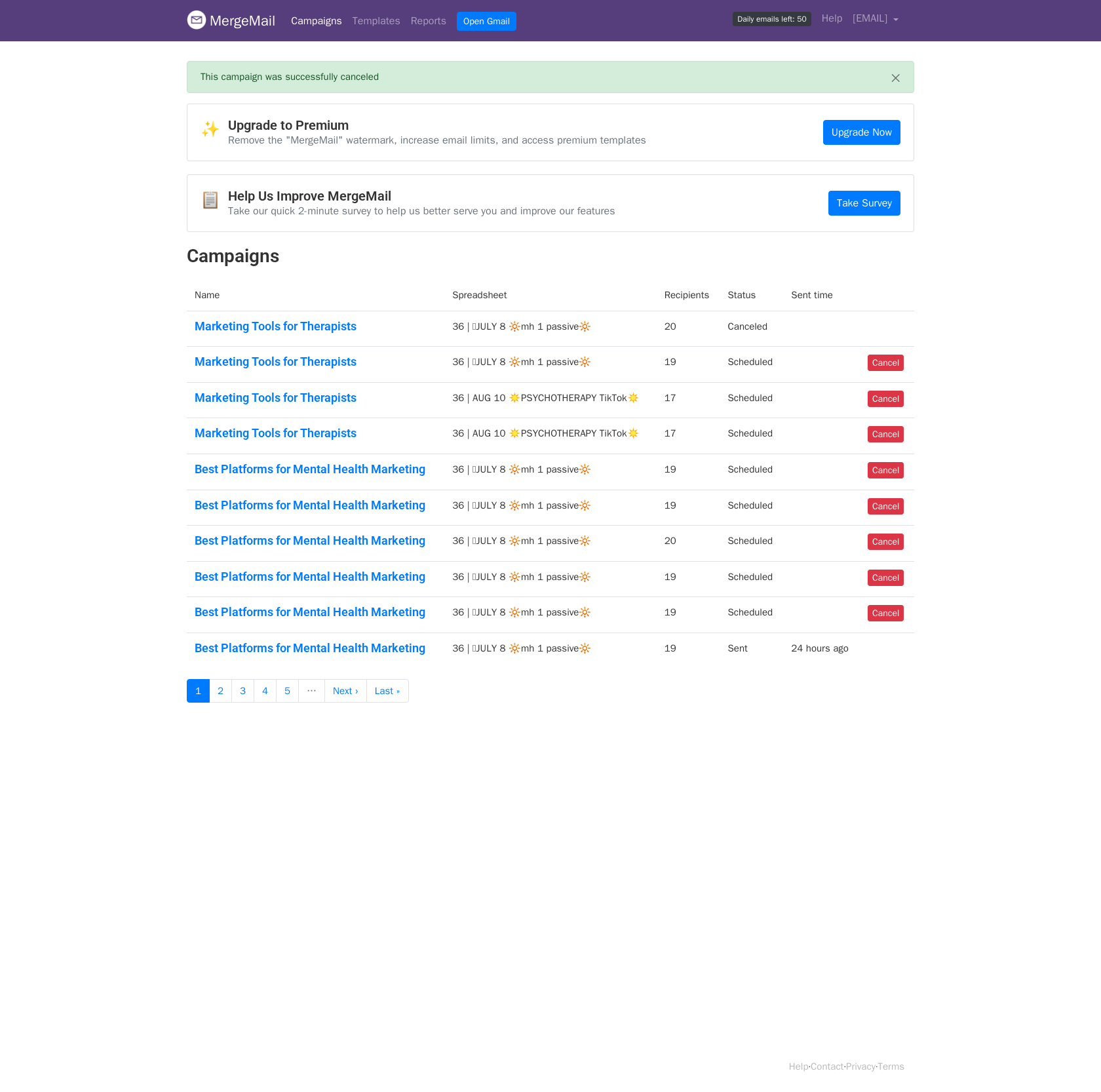 scroll, scrollTop: 0, scrollLeft: 0, axis: both 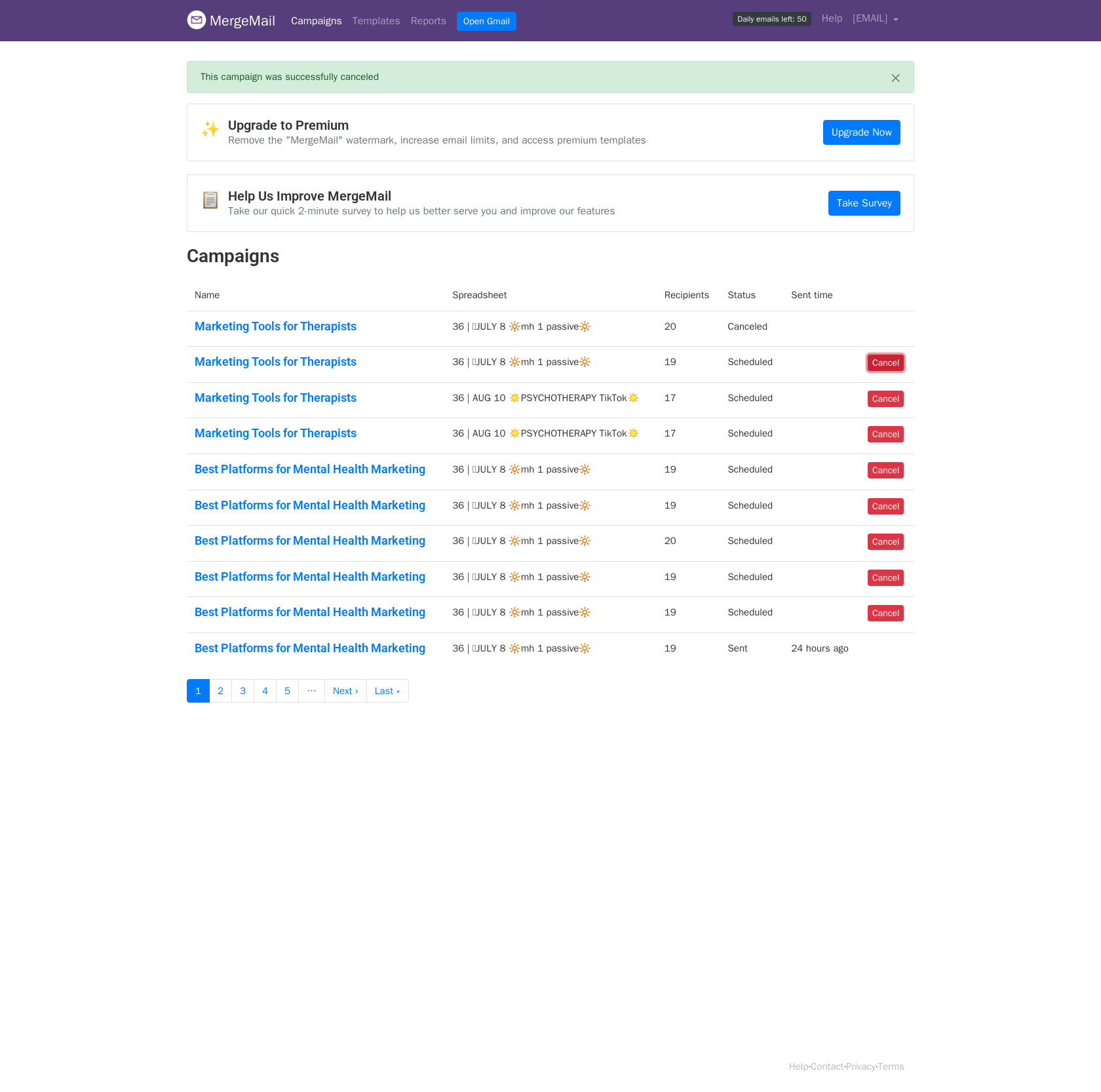 click on "Cancel" at bounding box center [885, 362] 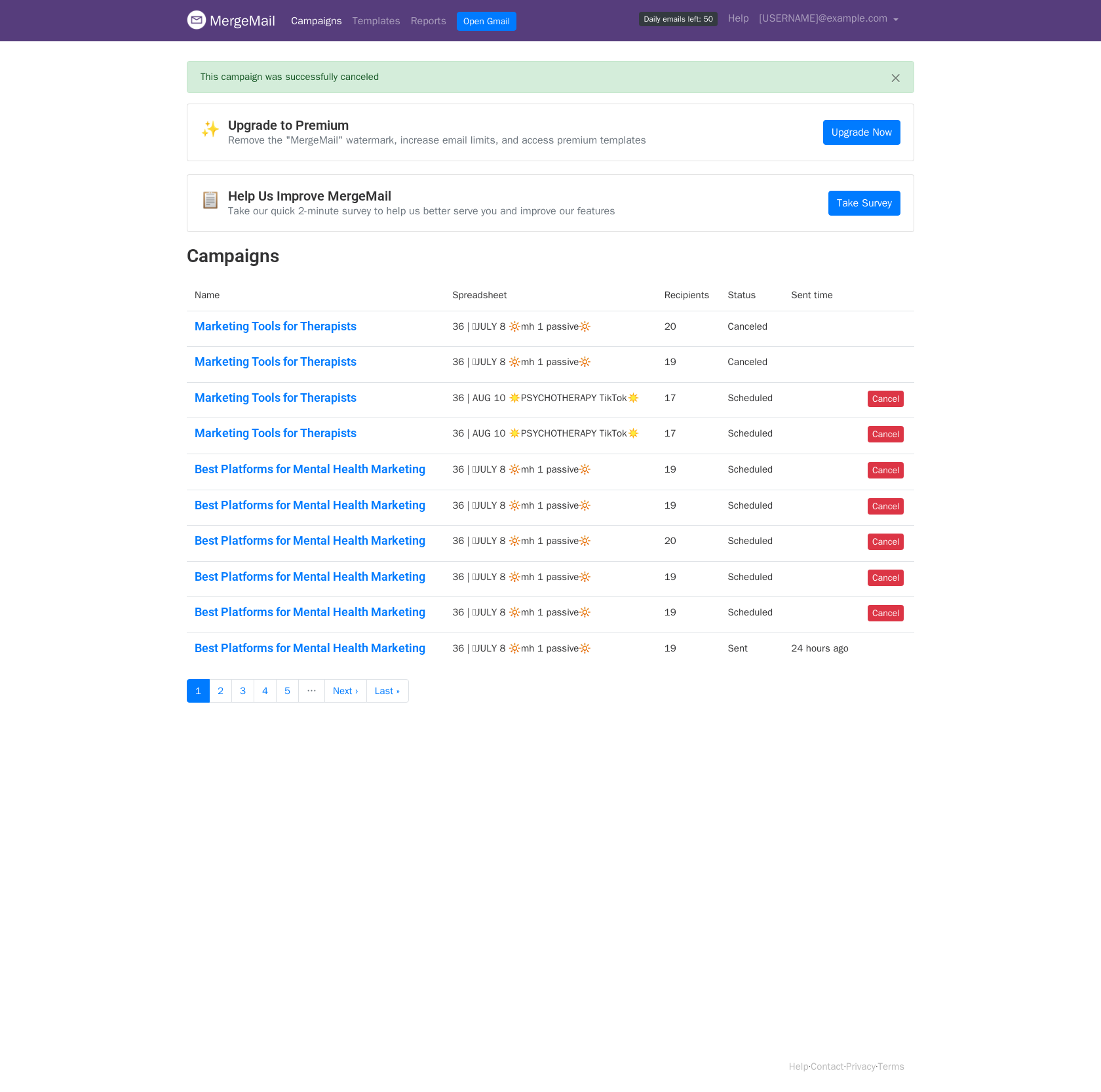 scroll, scrollTop: 0, scrollLeft: 0, axis: both 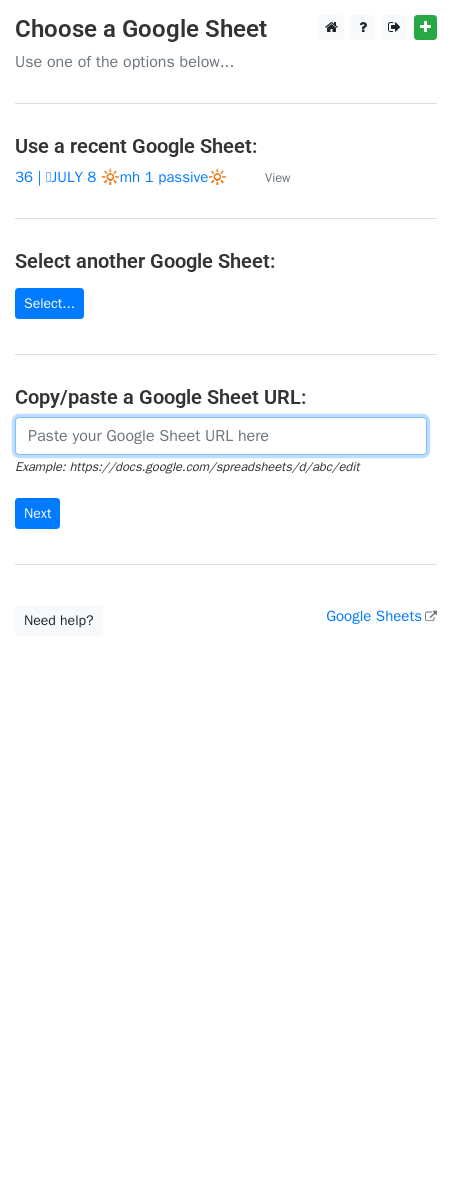 click at bounding box center [221, 436] 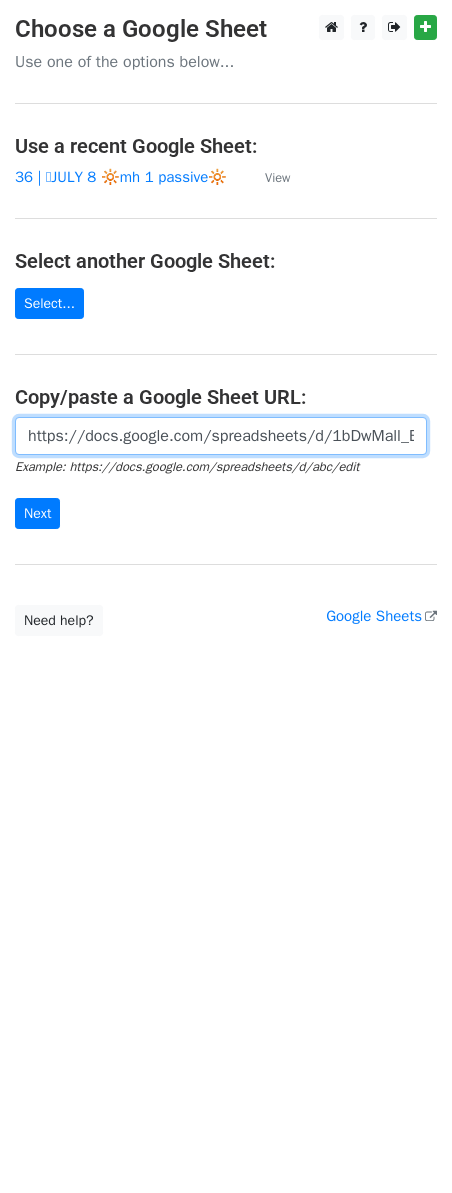 scroll, scrollTop: 0, scrollLeft: 594, axis: horizontal 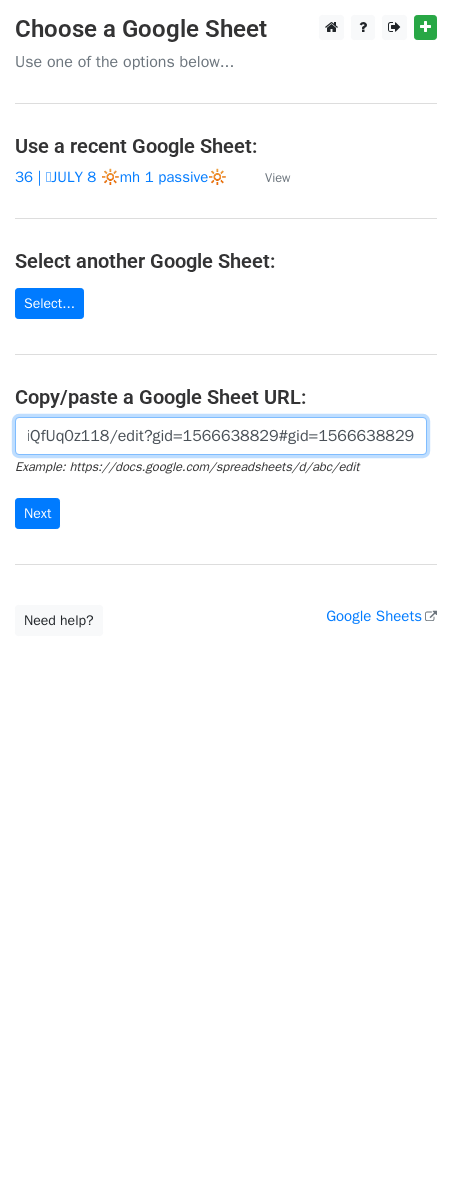 type on "https://docs.google.com/spreadsheets/d/1bDwMall_BIj7jpccVuTvnTBkHDP_wvR0JiQfUq0z118/edit?gid=1566638829#gid=1566638829" 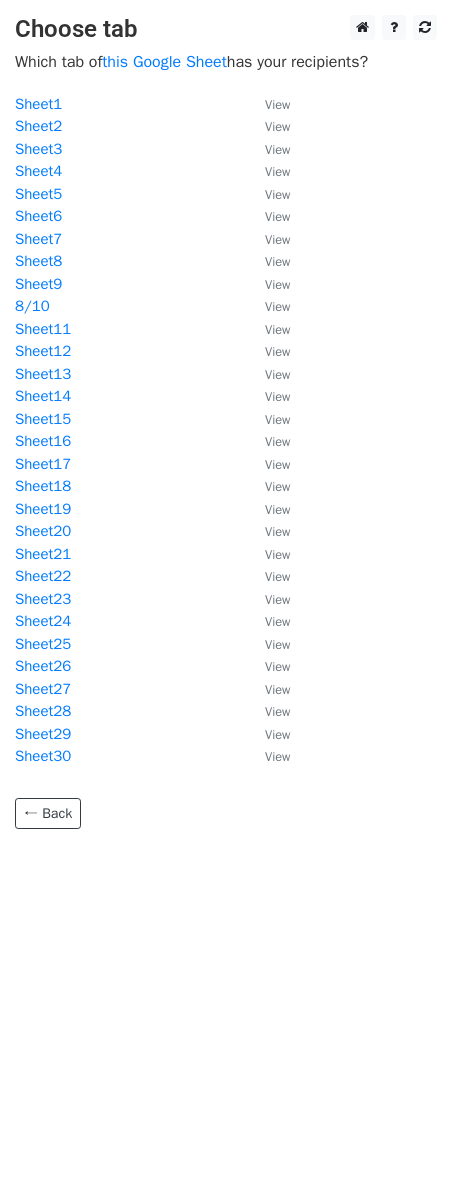 scroll, scrollTop: 0, scrollLeft: 0, axis: both 